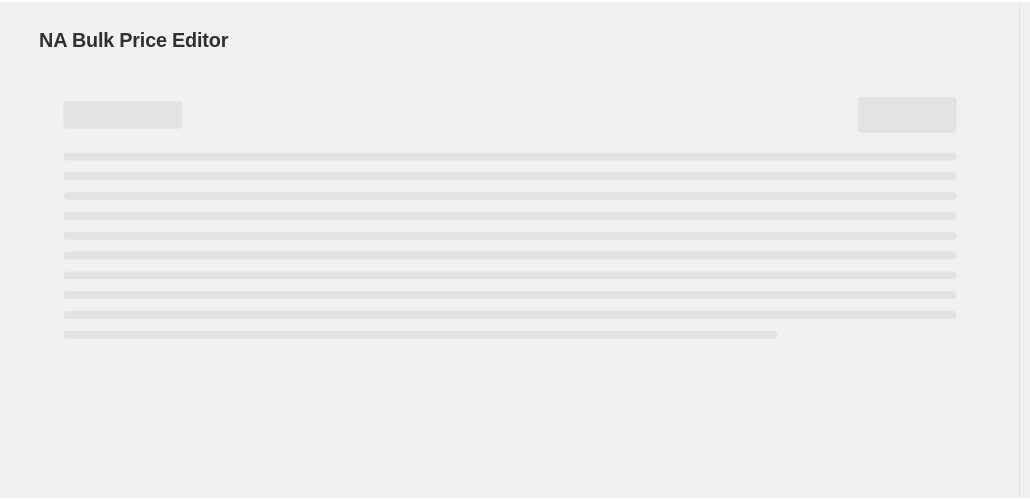 scroll, scrollTop: 0, scrollLeft: 0, axis: both 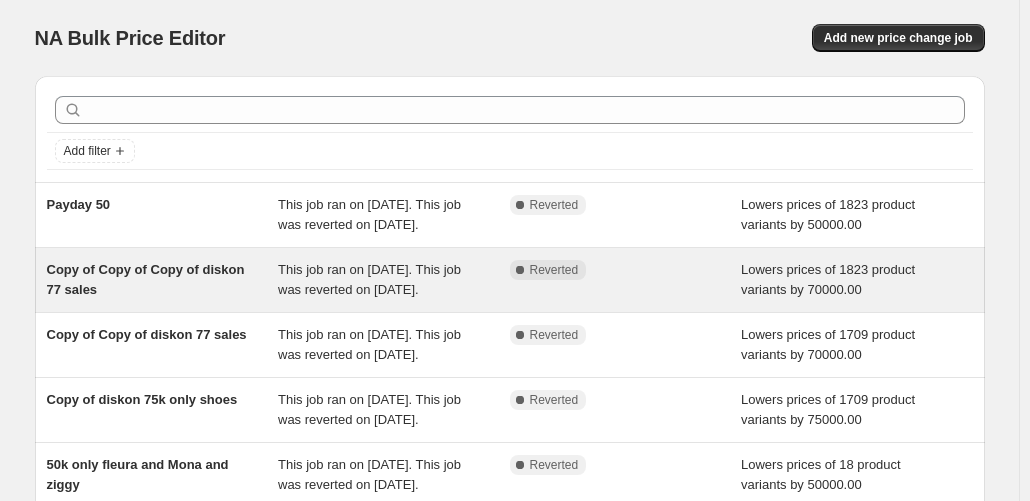 click on "Copy of Copy of Copy of diskon 77 sales" at bounding box center (163, 280) 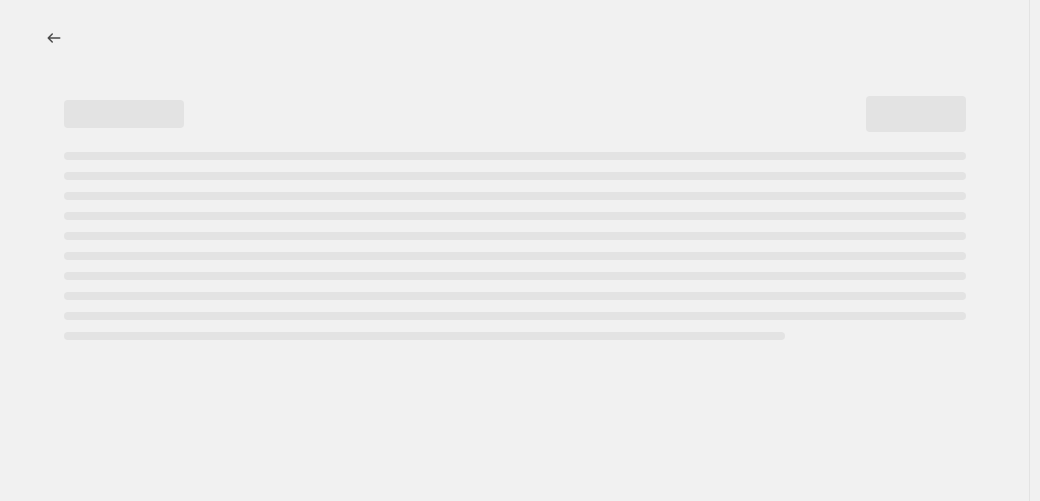 select on "by" 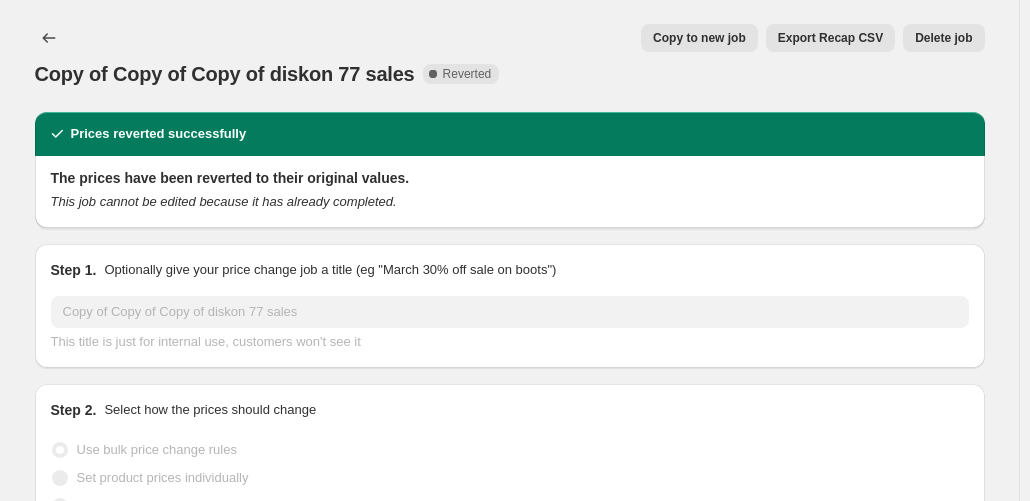 click on "Copy of Copy of Copy of diskon 77 sales. This page is ready Copy of Copy of Copy of diskon 77 sales Complete Reverted Copy to new job Export Recap CSV Delete job More actions Copy to new job Export Recap CSV Delete job" at bounding box center (510, 56) 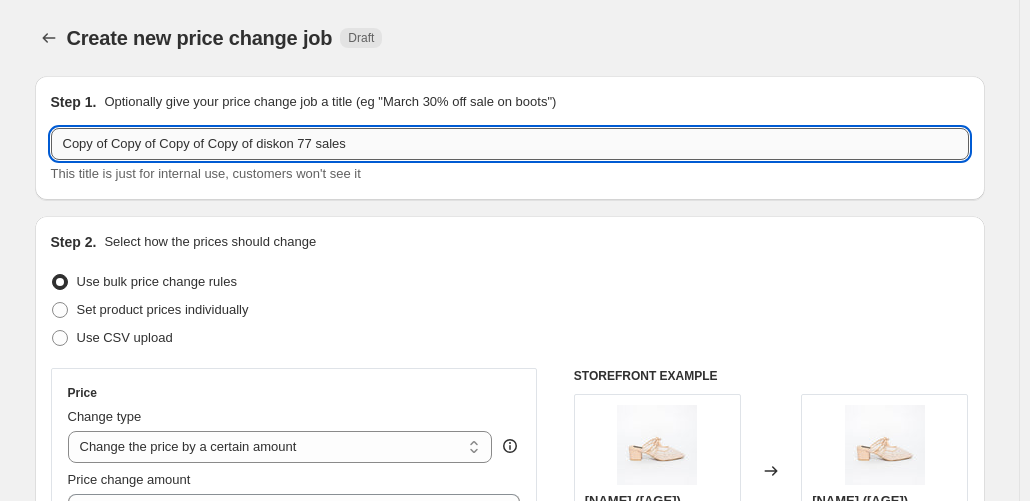 drag, startPoint x: 378, startPoint y: 146, endPoint x: 305, endPoint y: 147, distance: 73.00685 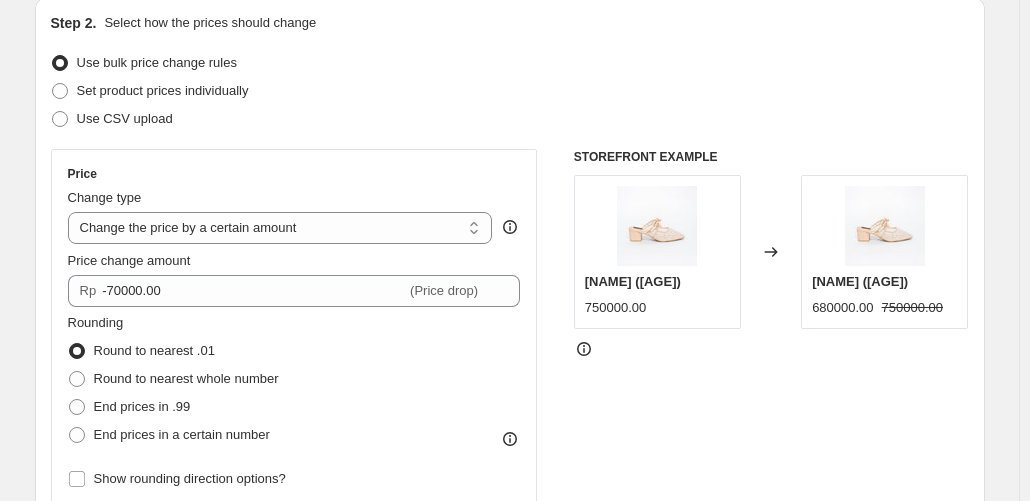 scroll, scrollTop: 200, scrollLeft: 0, axis: vertical 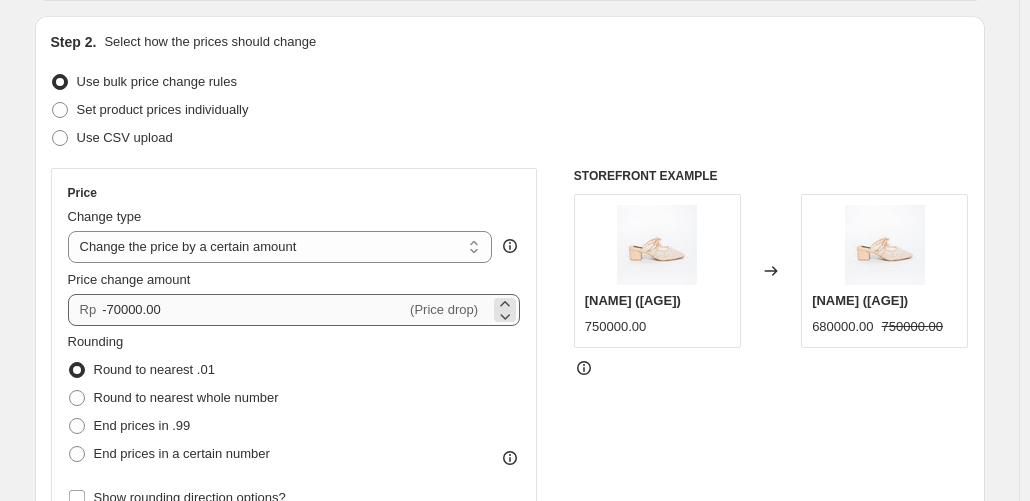 type on "Copy of Copy of Copy of Copy of diskon 50  Ribu" 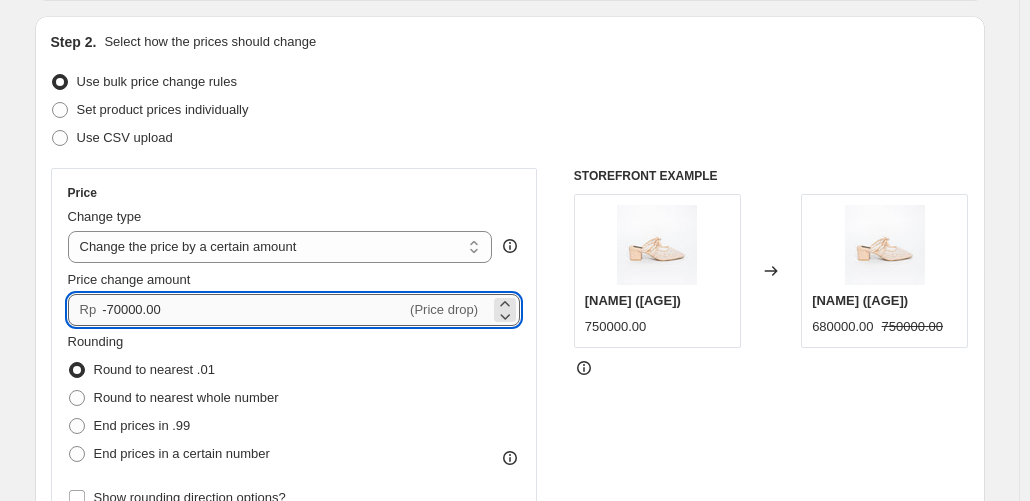 click on "-70000.00" at bounding box center [254, 310] 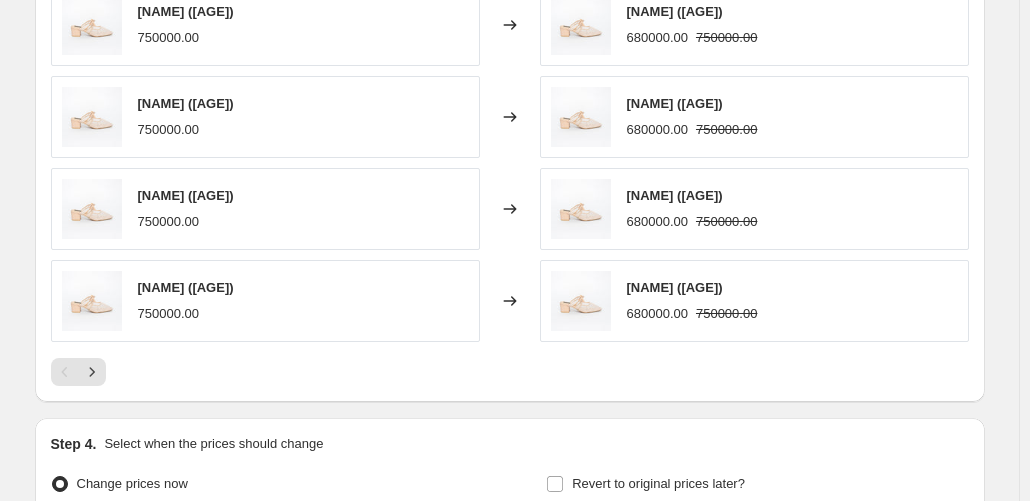 scroll, scrollTop: 1554, scrollLeft: 0, axis: vertical 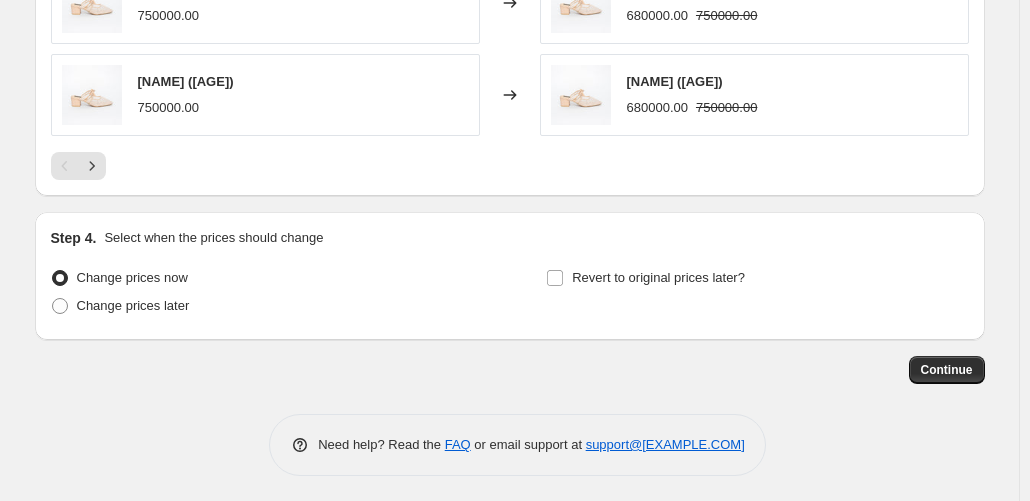 type on "-50000.00" 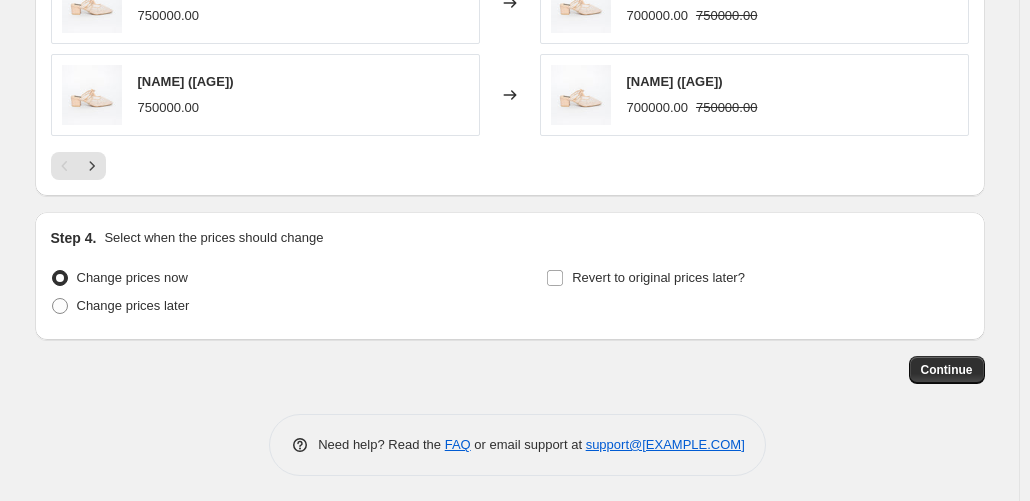 click on "Change prices now" at bounding box center (132, 278) 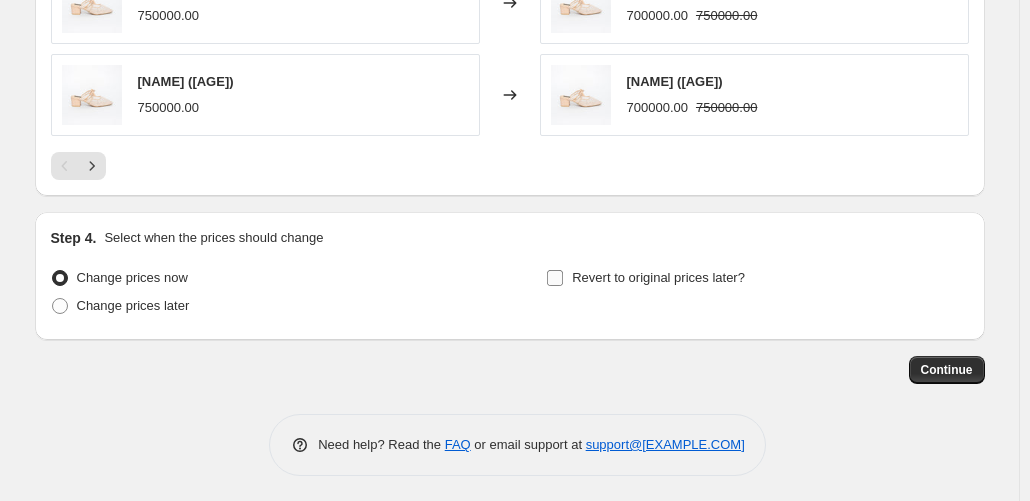 click on "Revert to original prices later?" at bounding box center [658, 277] 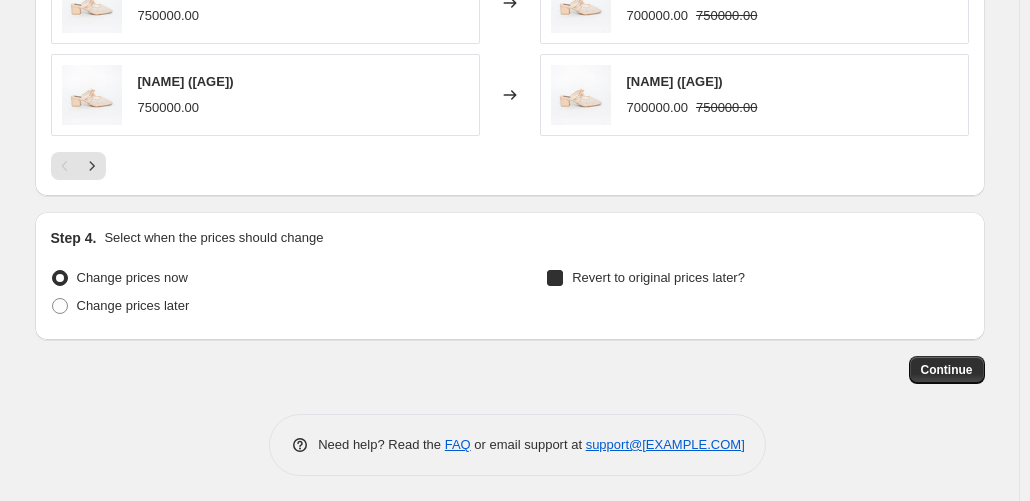 checkbox on "true" 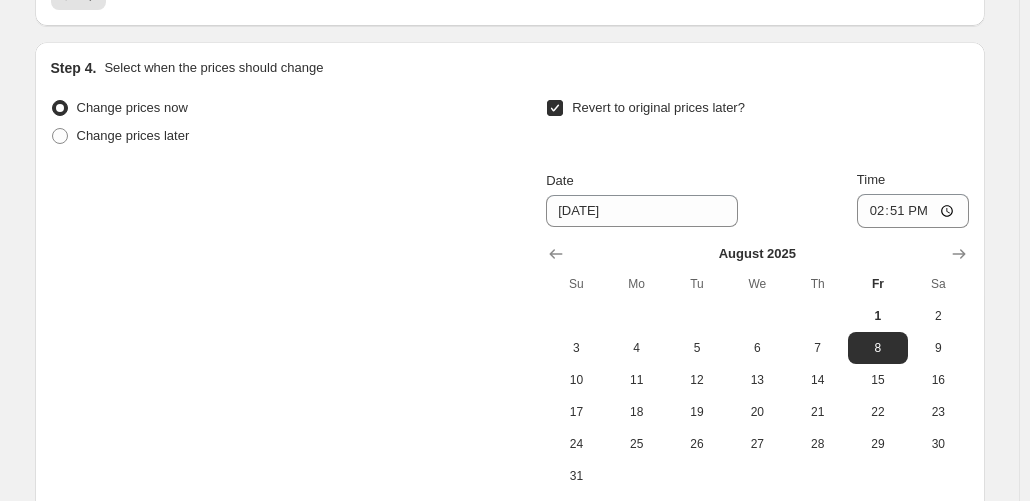 scroll, scrollTop: 1754, scrollLeft: 0, axis: vertical 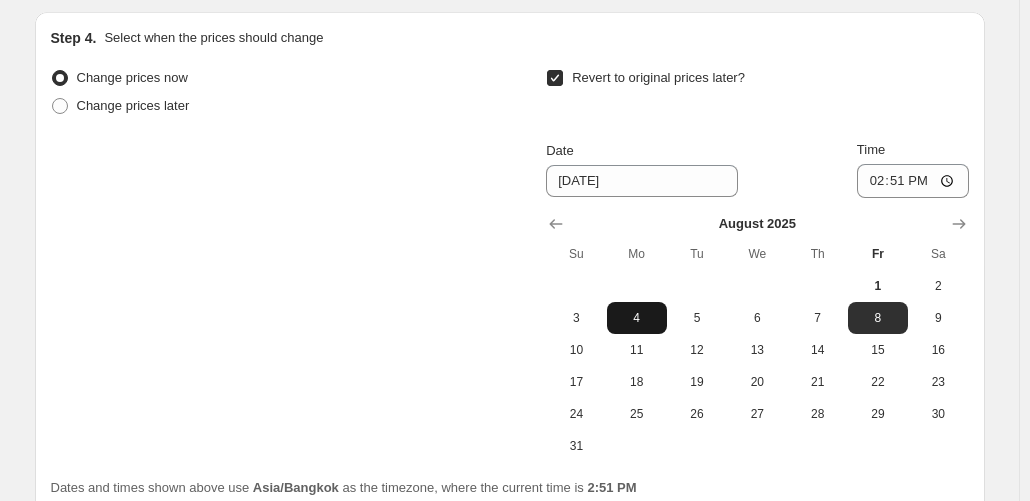 click on "4" at bounding box center (637, 318) 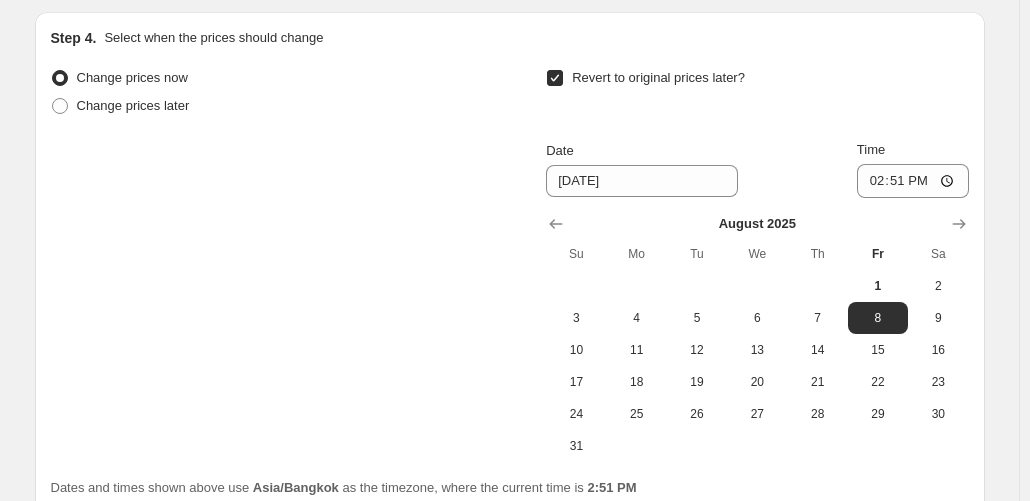 type on "[DATE]" 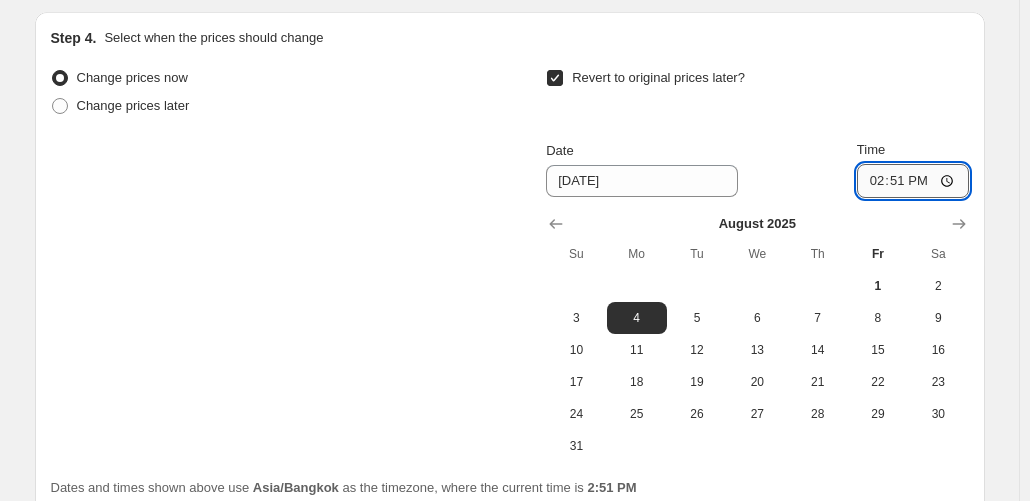 click on "14:51" at bounding box center (913, 181) 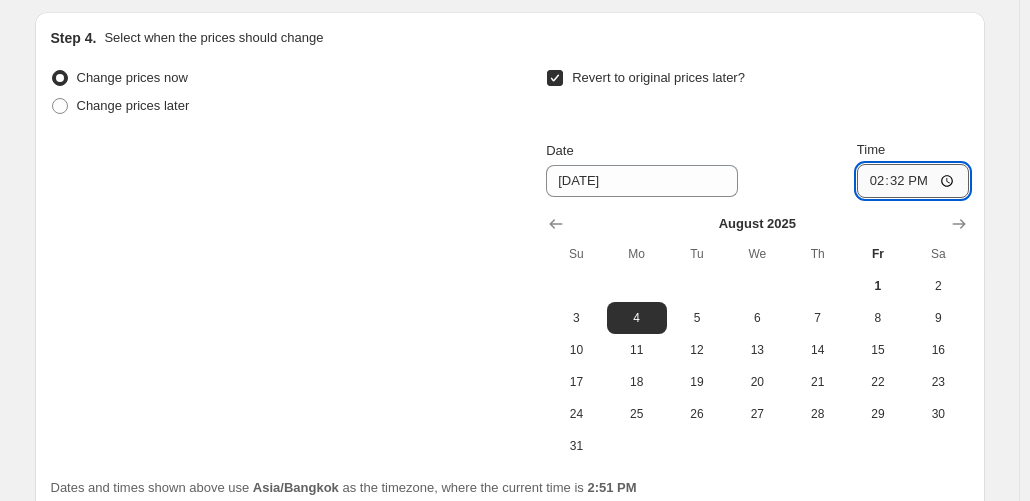 click on "14:32" at bounding box center (913, 181) 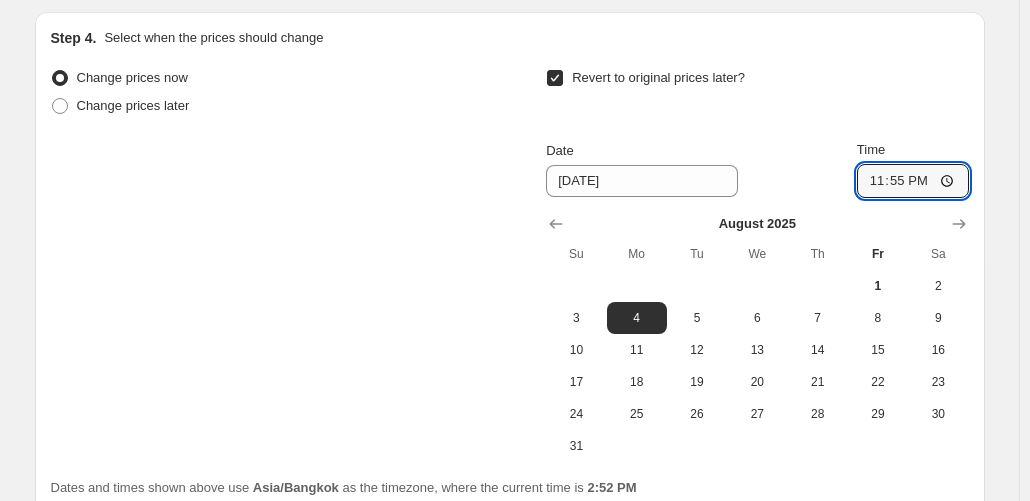 type on "23:55" 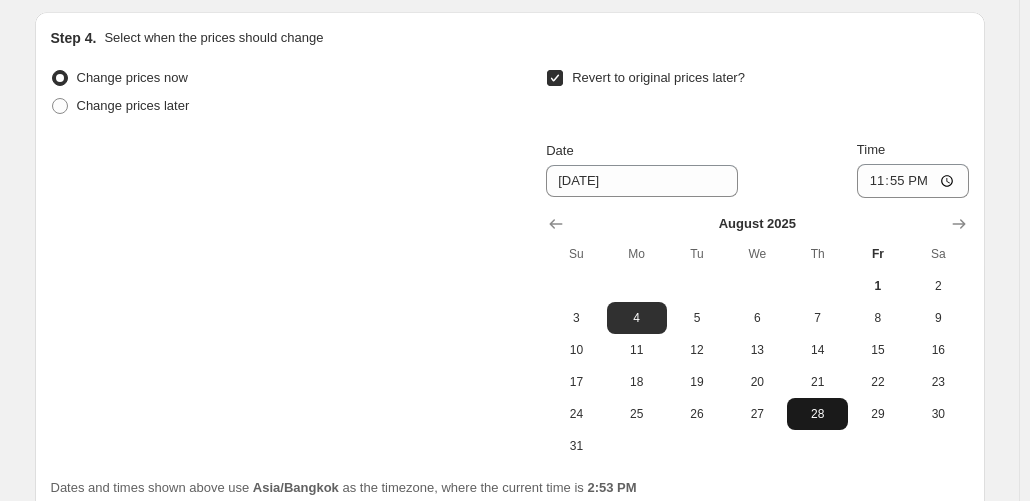 scroll, scrollTop: 1928, scrollLeft: 0, axis: vertical 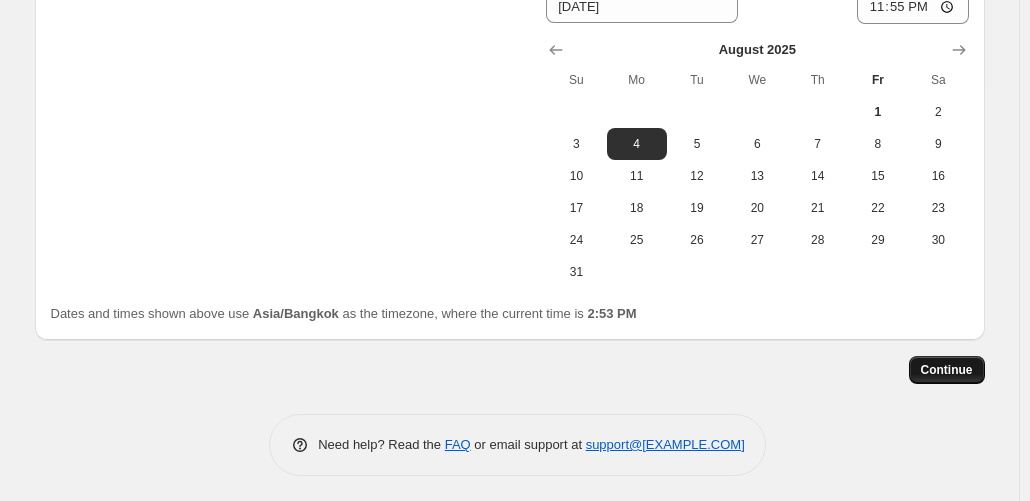 click on "Continue" at bounding box center (947, 370) 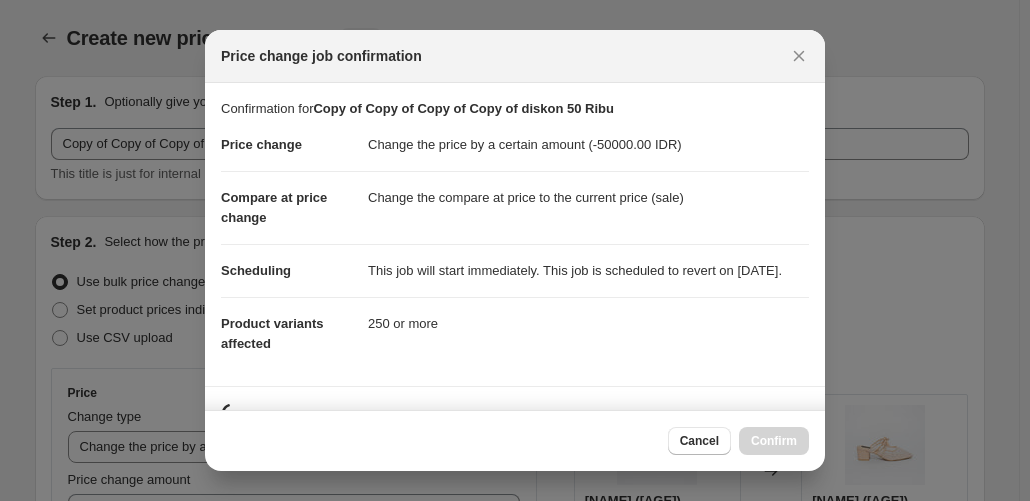 scroll, scrollTop: 0, scrollLeft: 0, axis: both 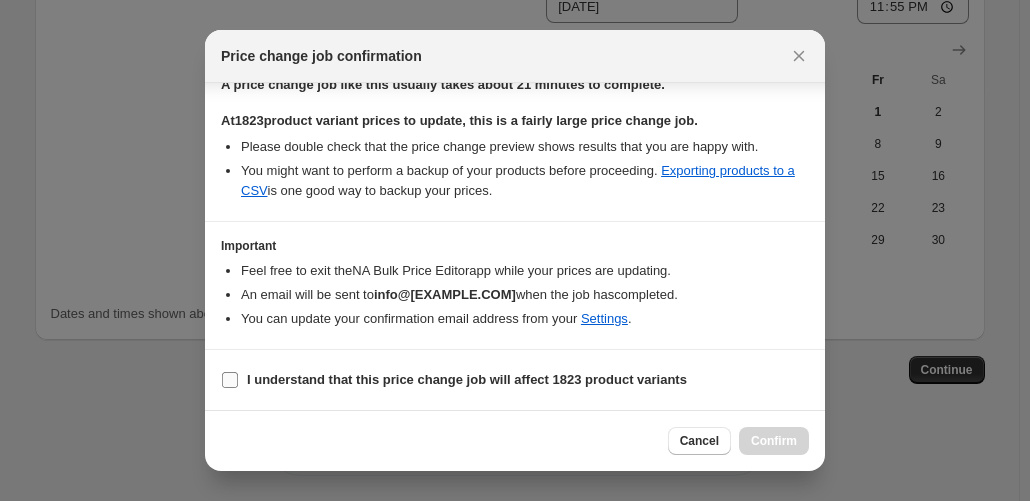 click on "I understand that this price change job will affect 1823 product variants" at bounding box center [230, 380] 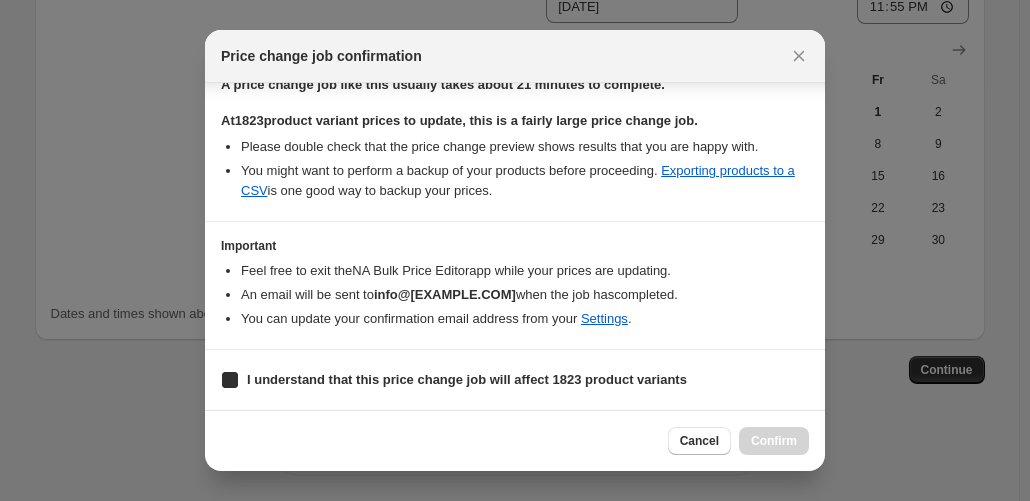 checkbox on "true" 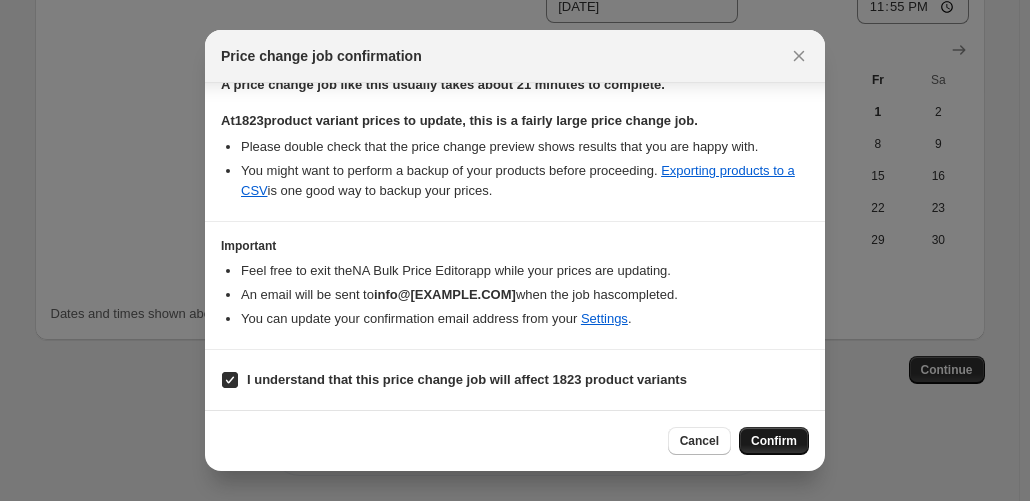 click on "Confirm" at bounding box center (774, 441) 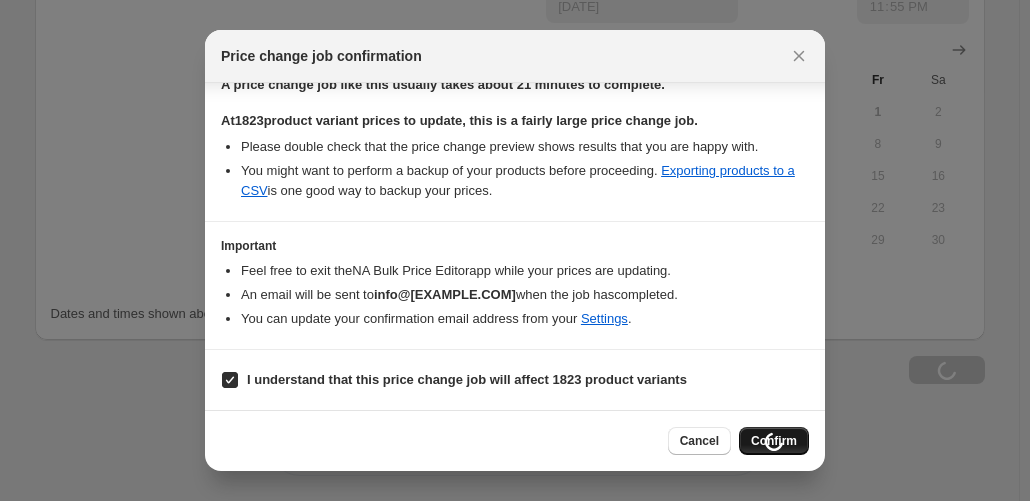 type on "Copy of Copy of Copy of Copy of diskon 50  Ribu" 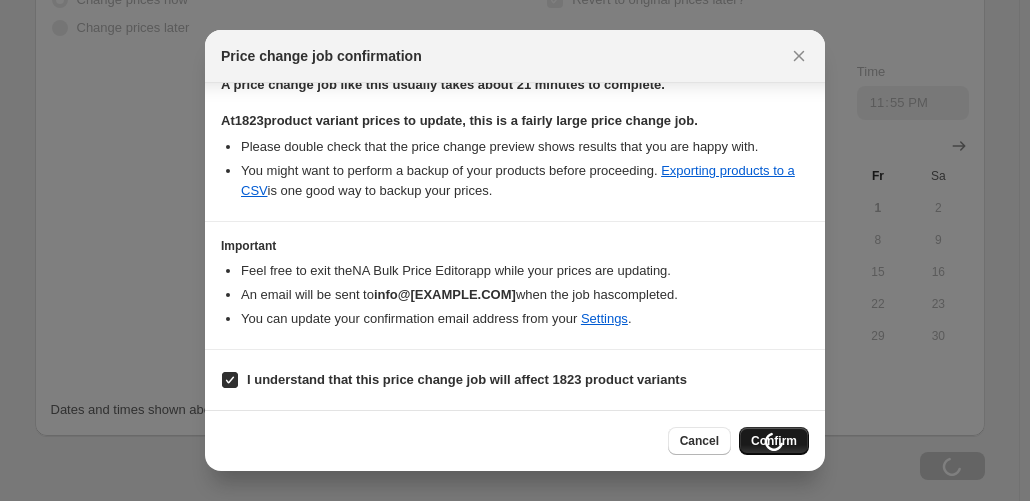 scroll, scrollTop: 1996, scrollLeft: 0, axis: vertical 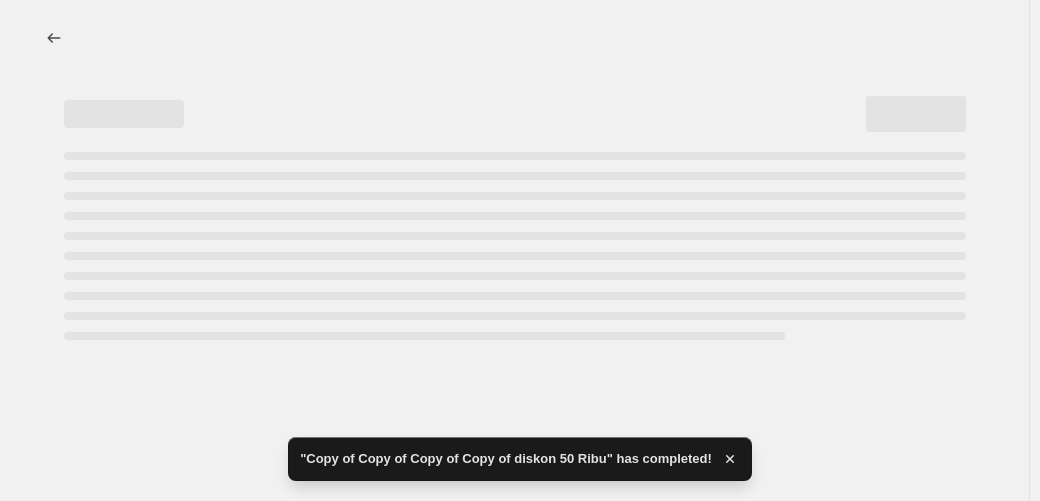select on "by" 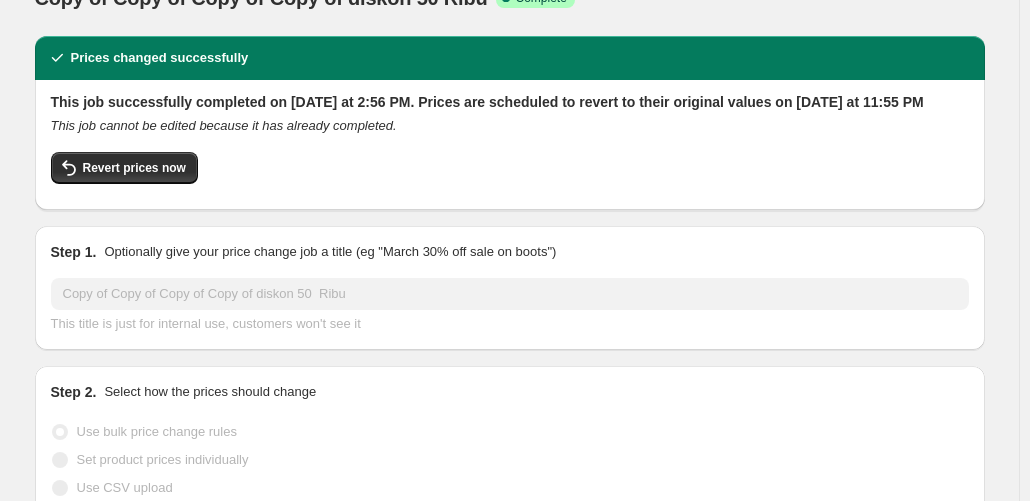 scroll, scrollTop: 0, scrollLeft: 0, axis: both 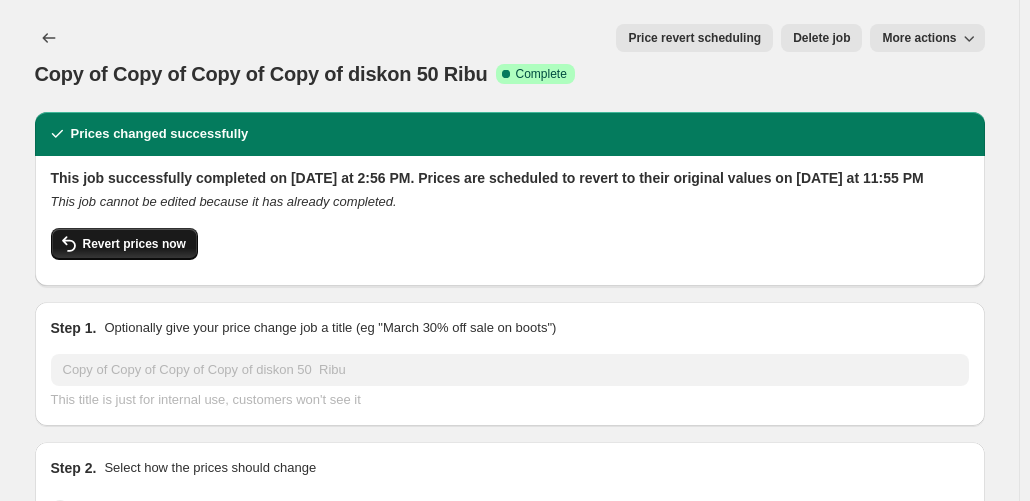 click on "Revert prices now" at bounding box center (134, 244) 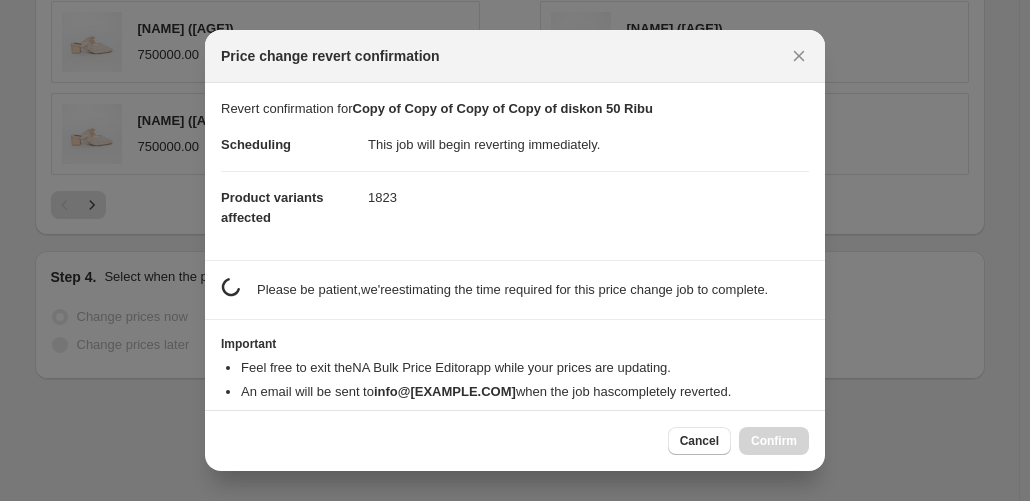 scroll, scrollTop: 0, scrollLeft: 0, axis: both 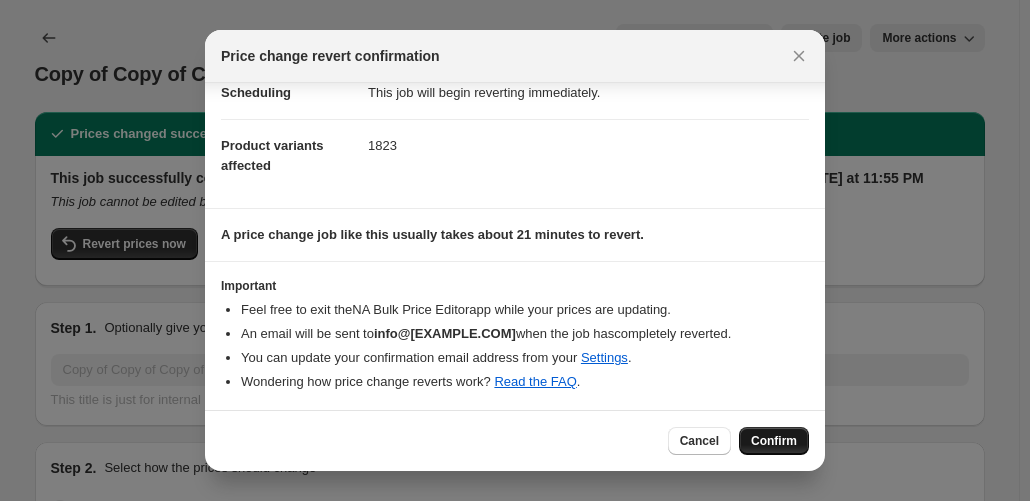 click on "Confirm" at bounding box center (774, 441) 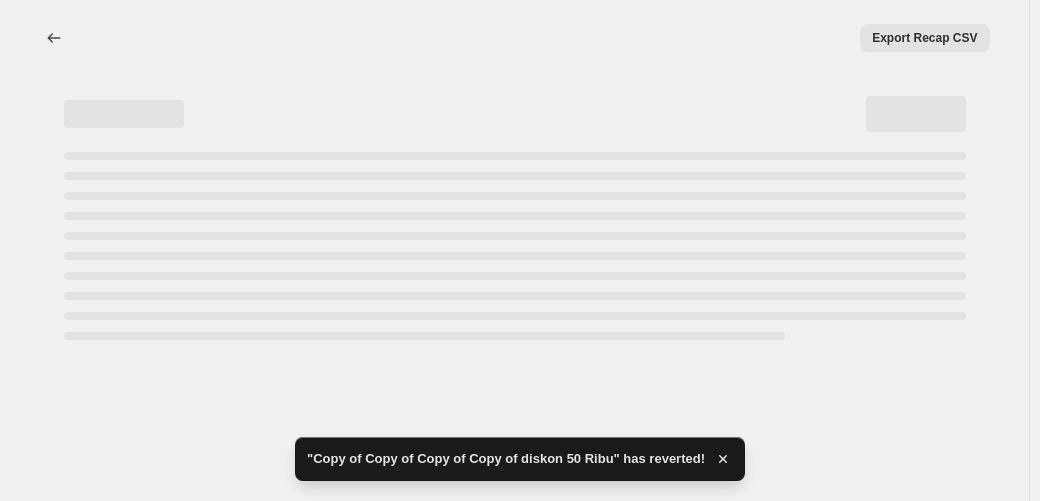 select on "by" 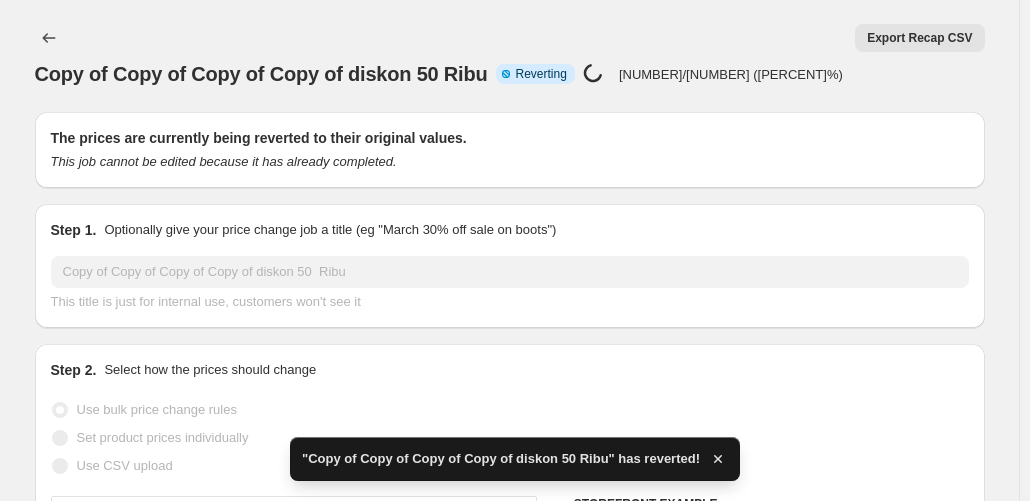 checkbox on "true" 